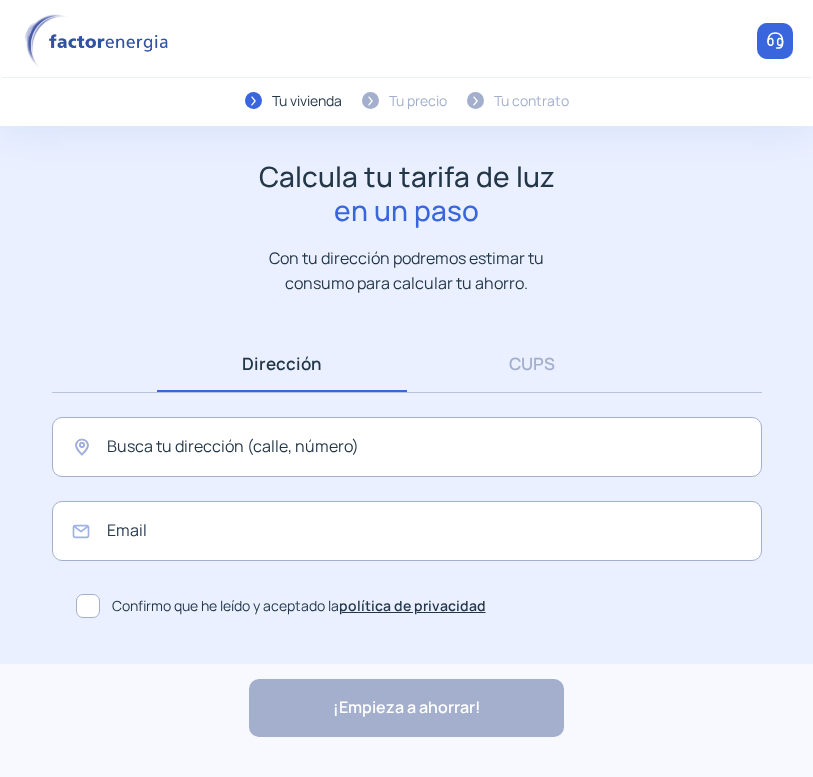 scroll, scrollTop: 0, scrollLeft: 0, axis: both 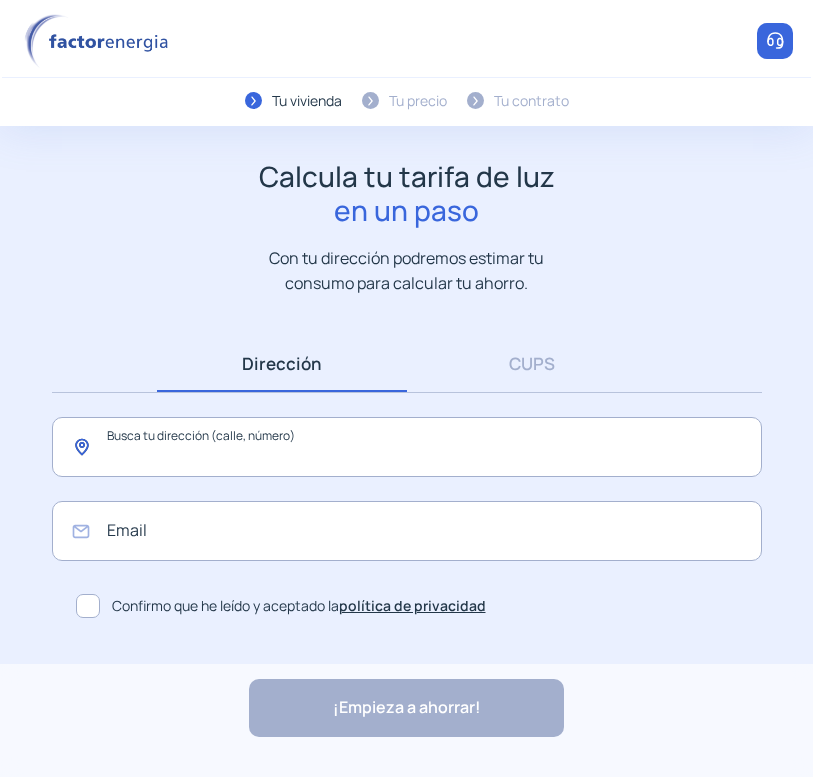 click 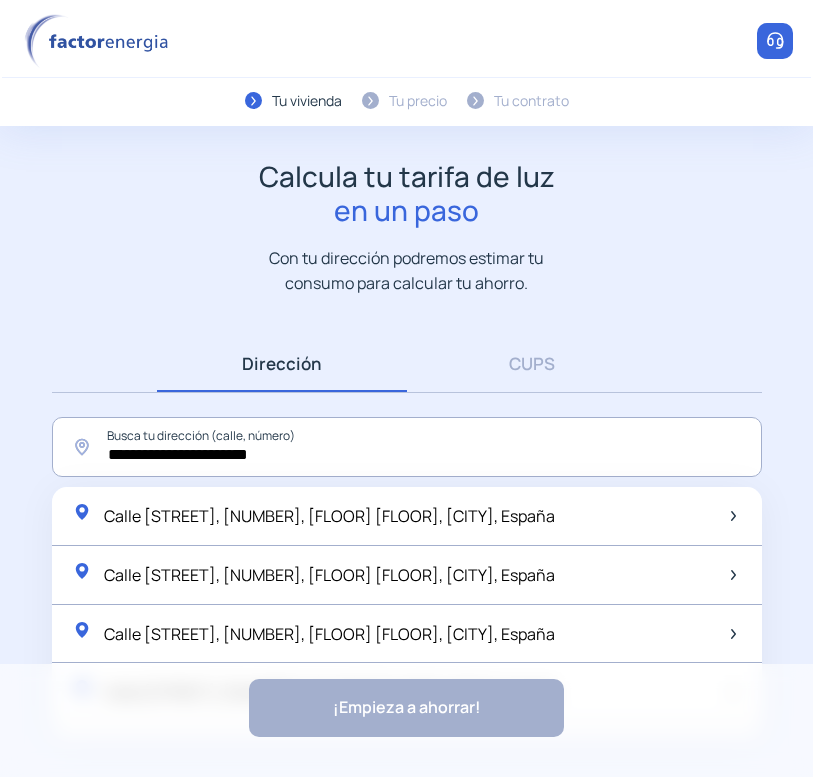 click on "[STREET] [STREET_NUMBER], [FLOOR] [FLOOR_NUMBER], [CITY], [COUNTRY]" 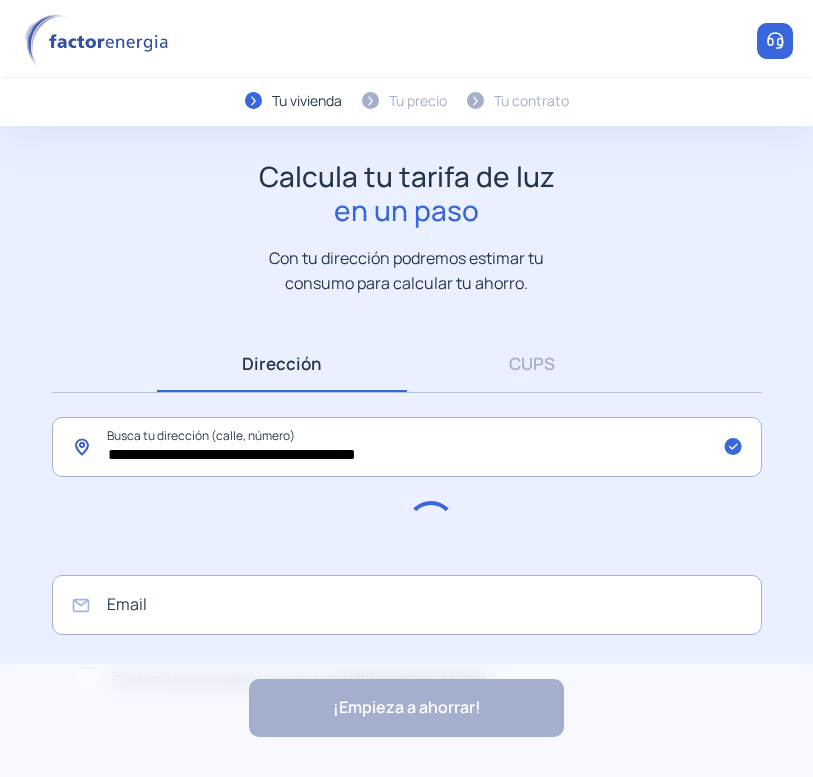 click on "**********" 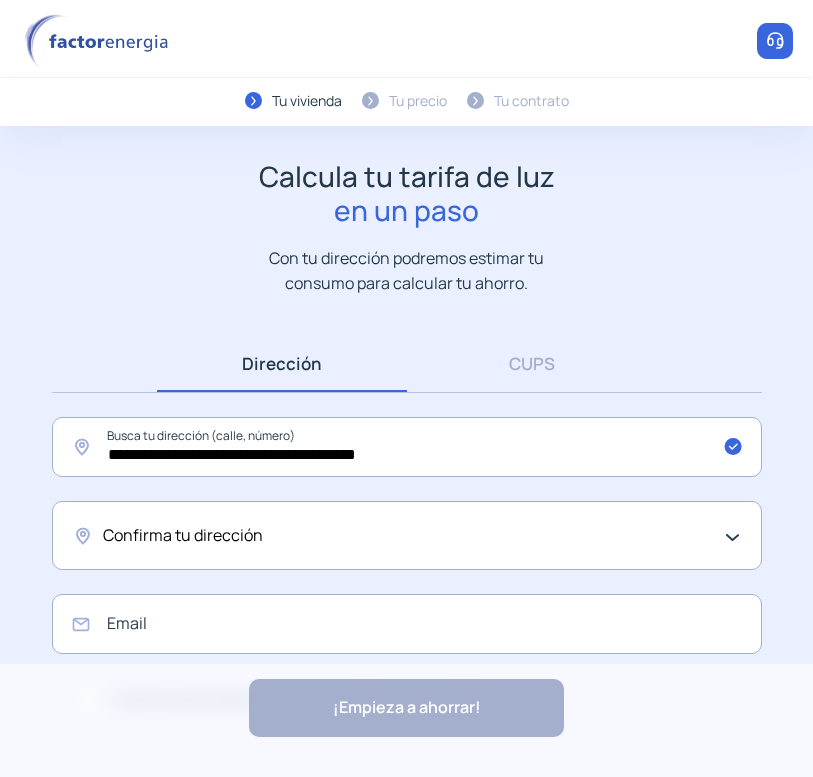 drag, startPoint x: 73, startPoint y: 258, endPoint x: 97, endPoint y: 261, distance: 24.186773 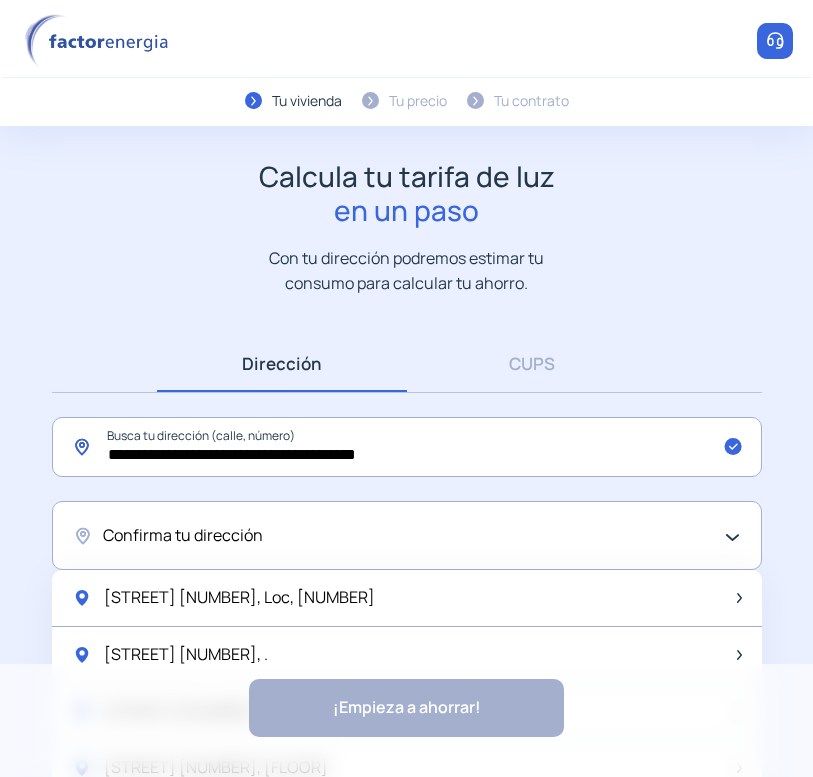 drag, startPoint x: 396, startPoint y: 457, endPoint x: 89, endPoint y: 445, distance: 307.23444 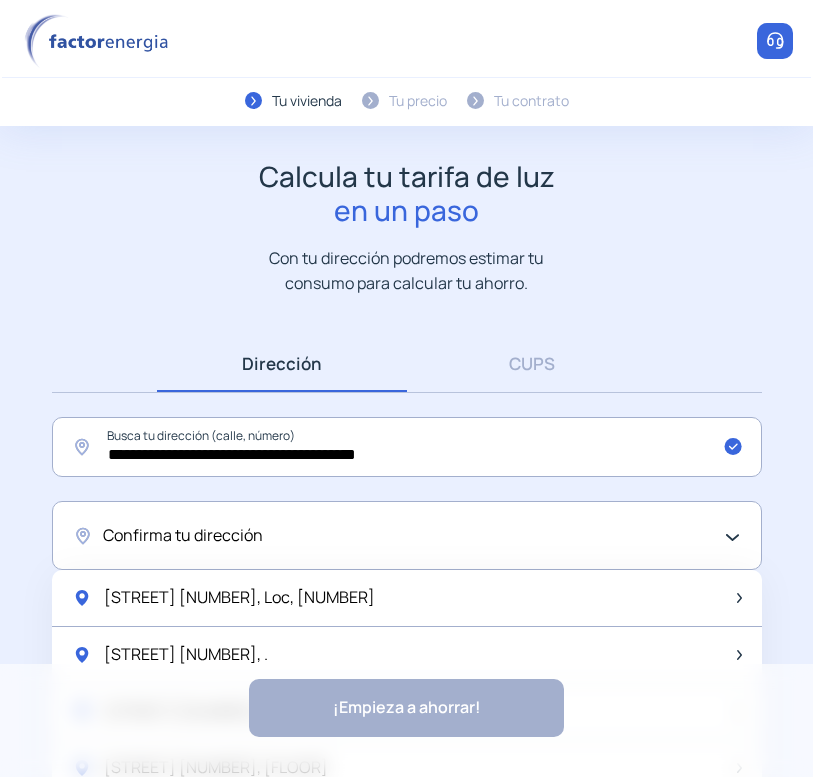 drag, startPoint x: 101, startPoint y: 532, endPoint x: 197, endPoint y: 542, distance: 96.519424 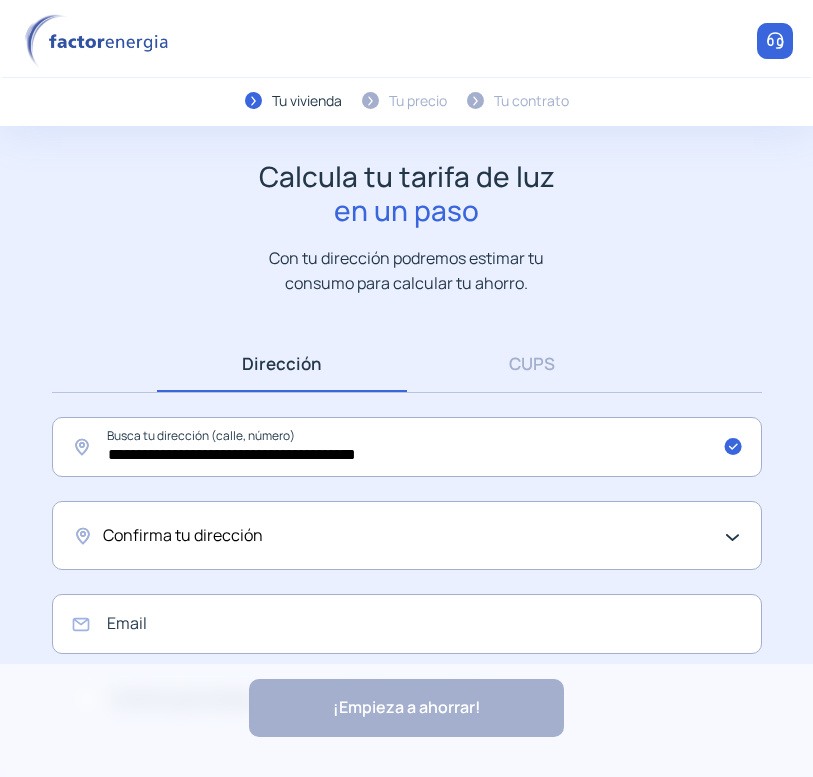 click on "Confirma tu dirección" 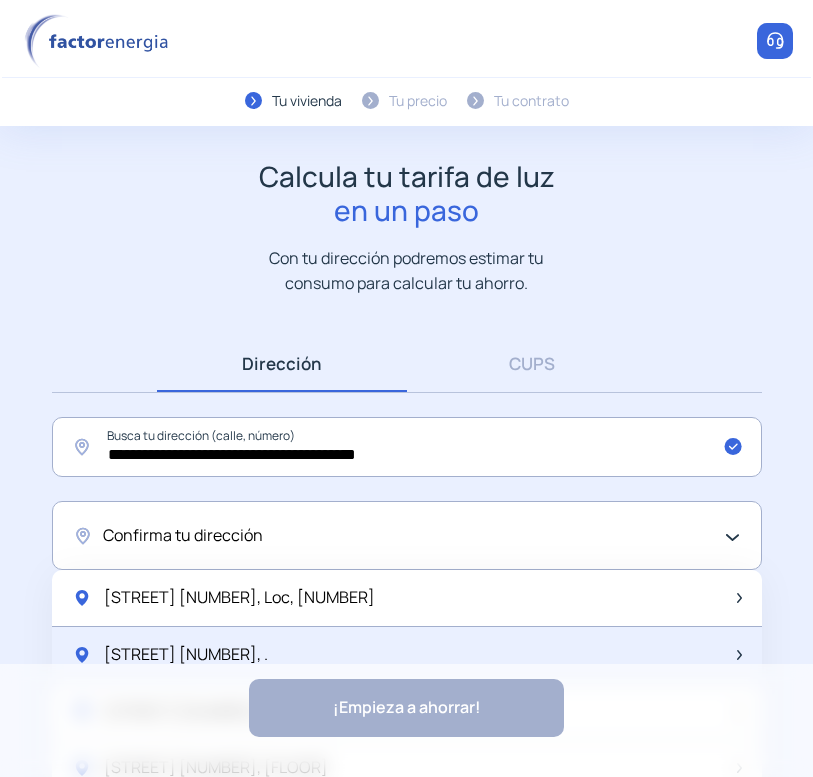 click on "Calatrava 16, ." 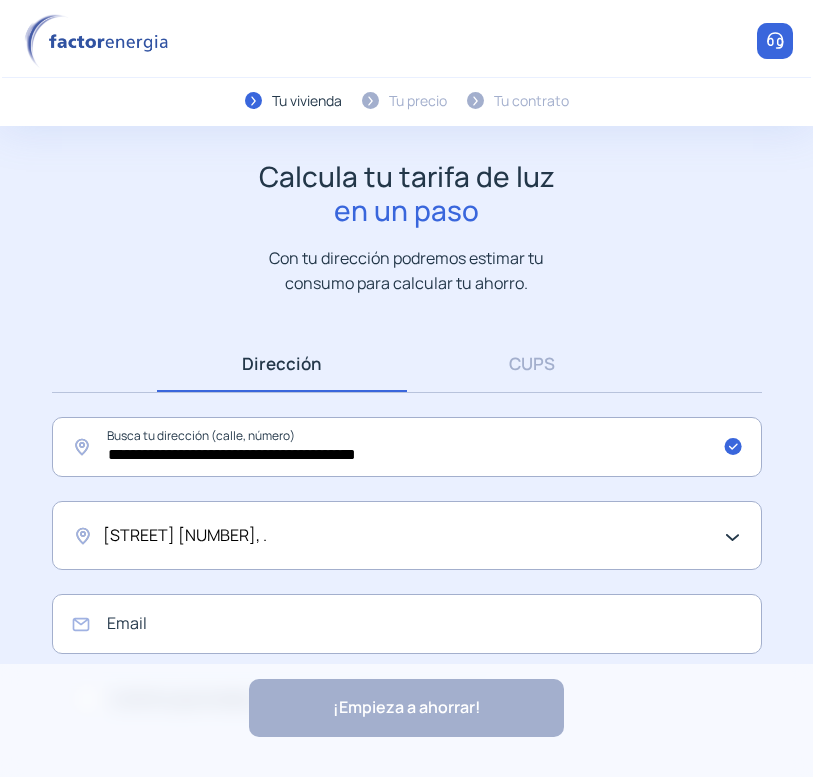 drag, startPoint x: 227, startPoint y: 530, endPoint x: 239, endPoint y: 534, distance: 12.649111 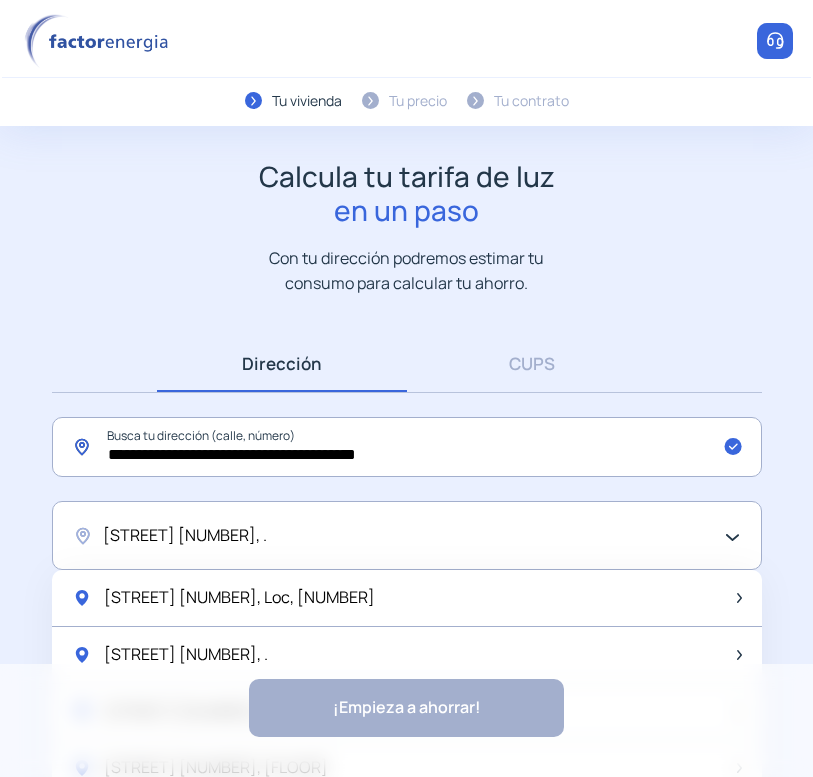 click on "**********" 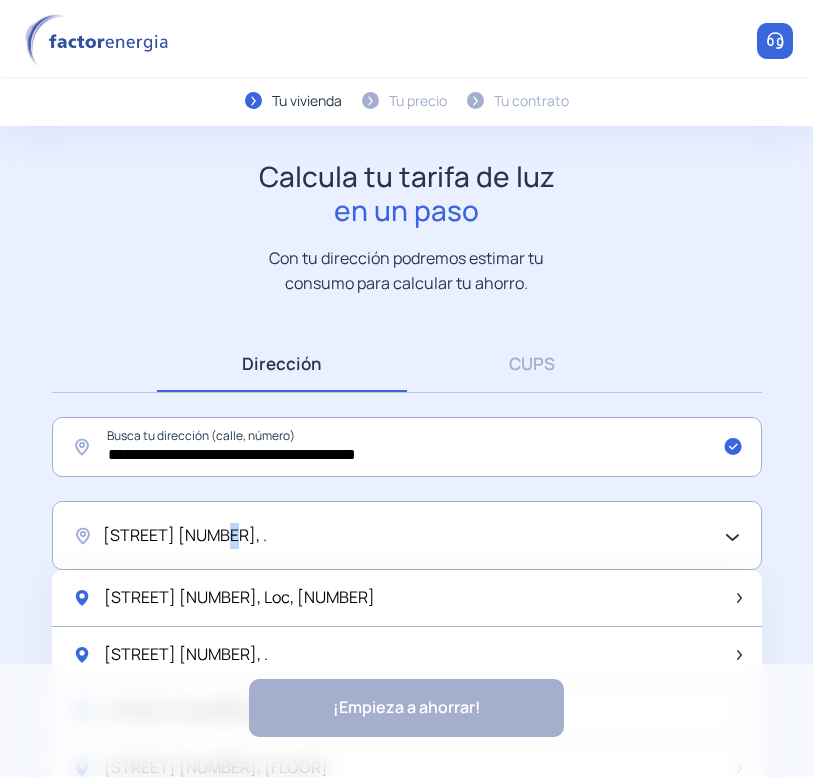 click on "CALATRAVA 16, ." 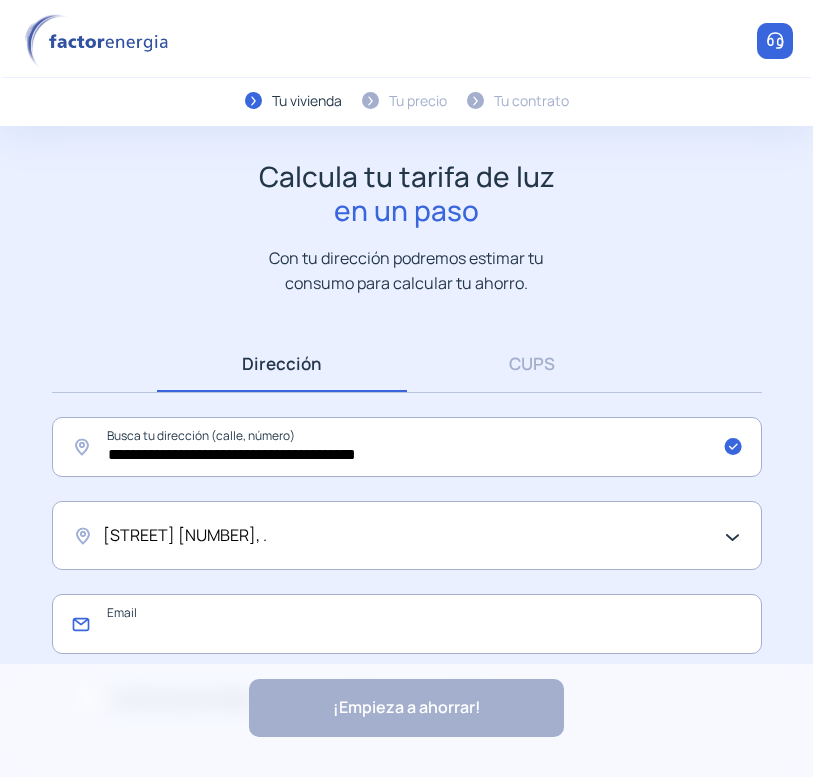 click 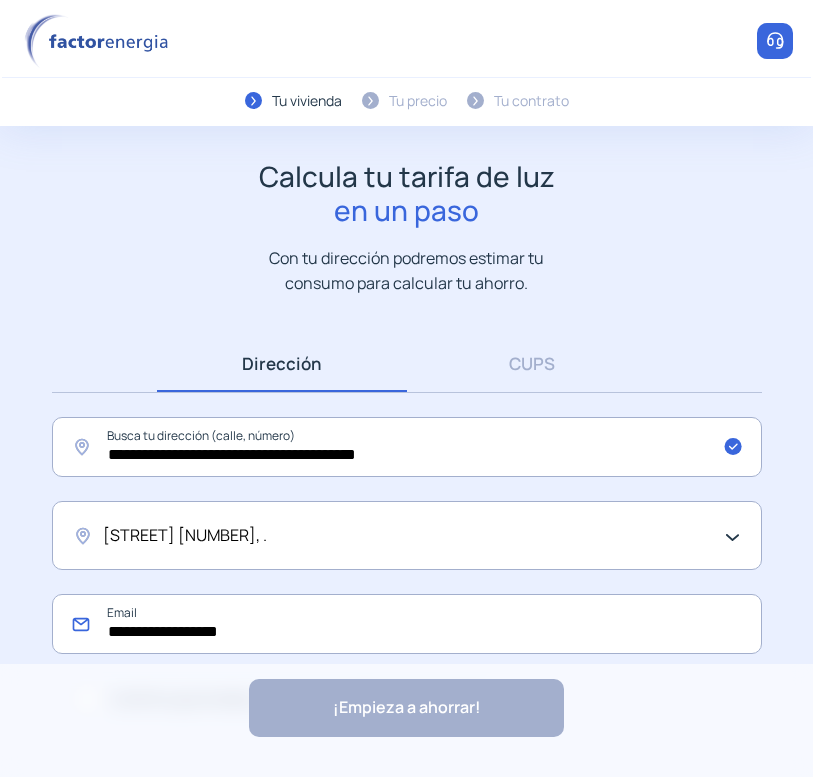 type on "**********" 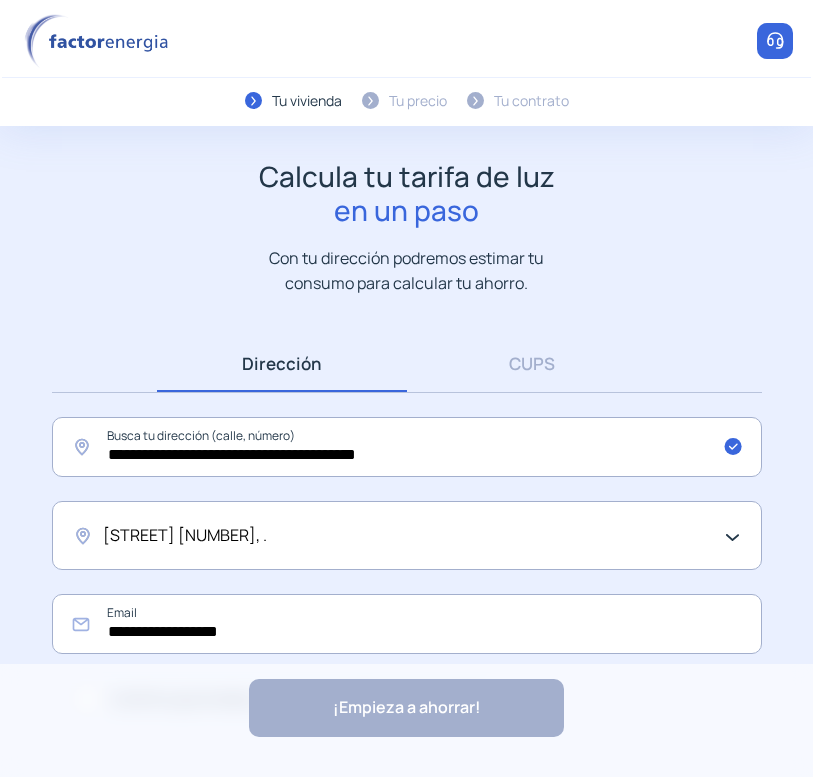 click on "¡Empieza a ahorrar! "Excelente servicio y atención al cliente" "Respeto por el cliente y variedad de tarifas" "Todo genial y muy rápido" "Rapidez y buen trato al cliente"" 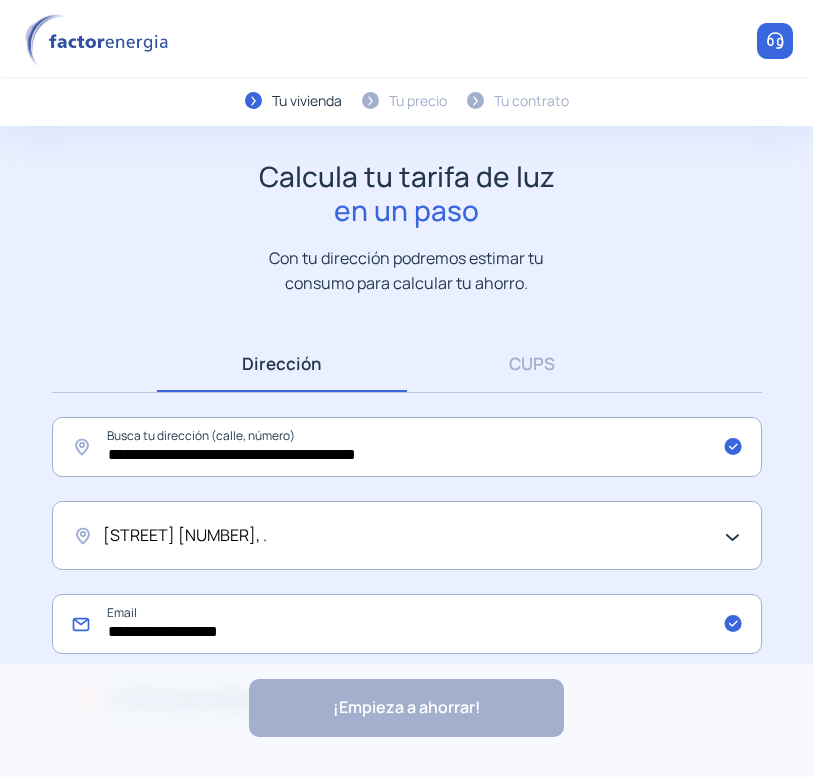 click on "**********" 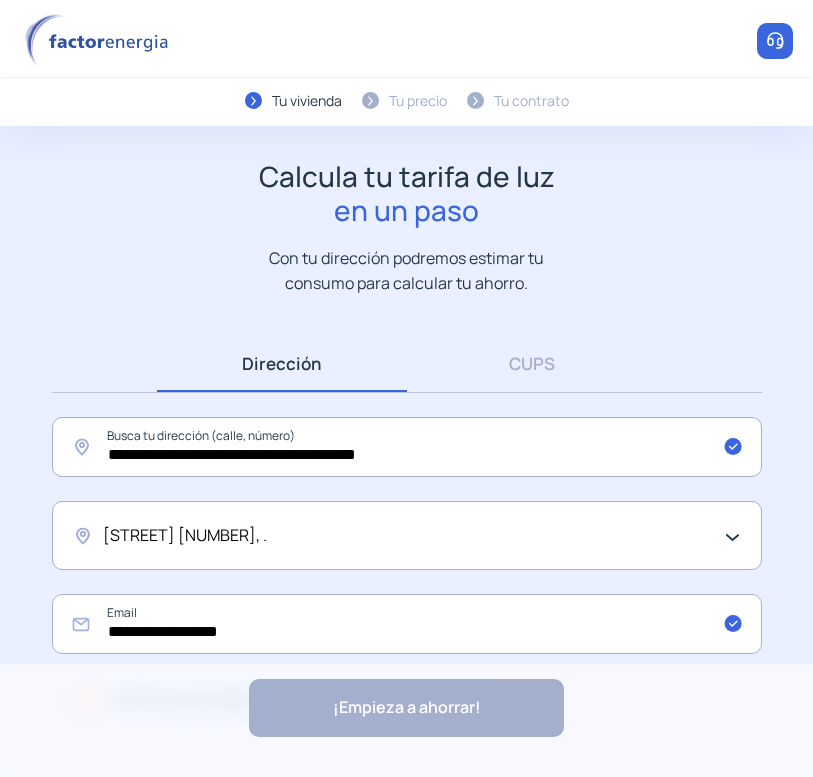 click on "CALATRAVA 16, ." 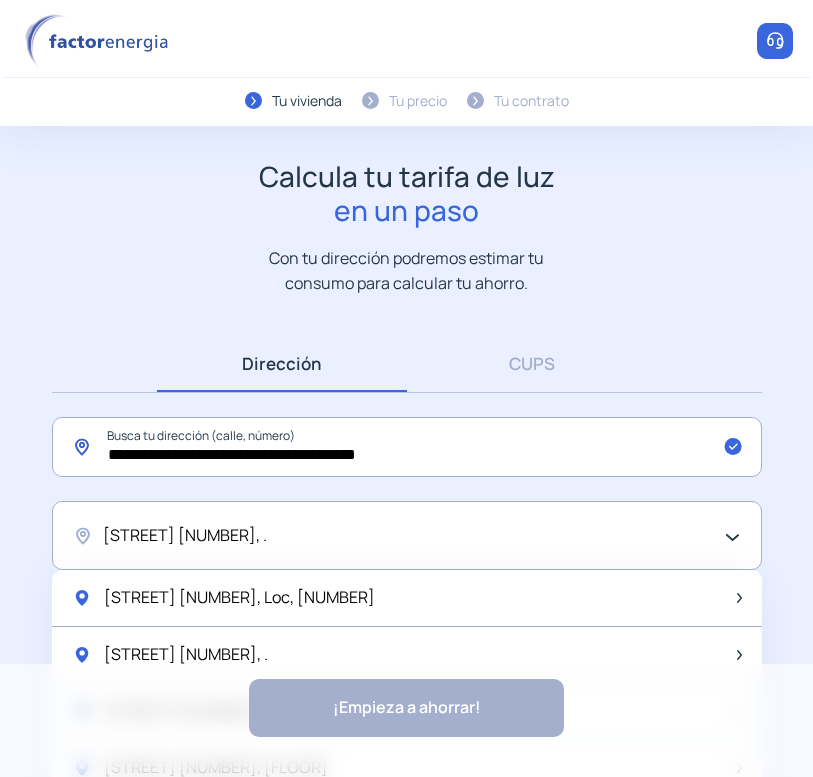 click on "**********" 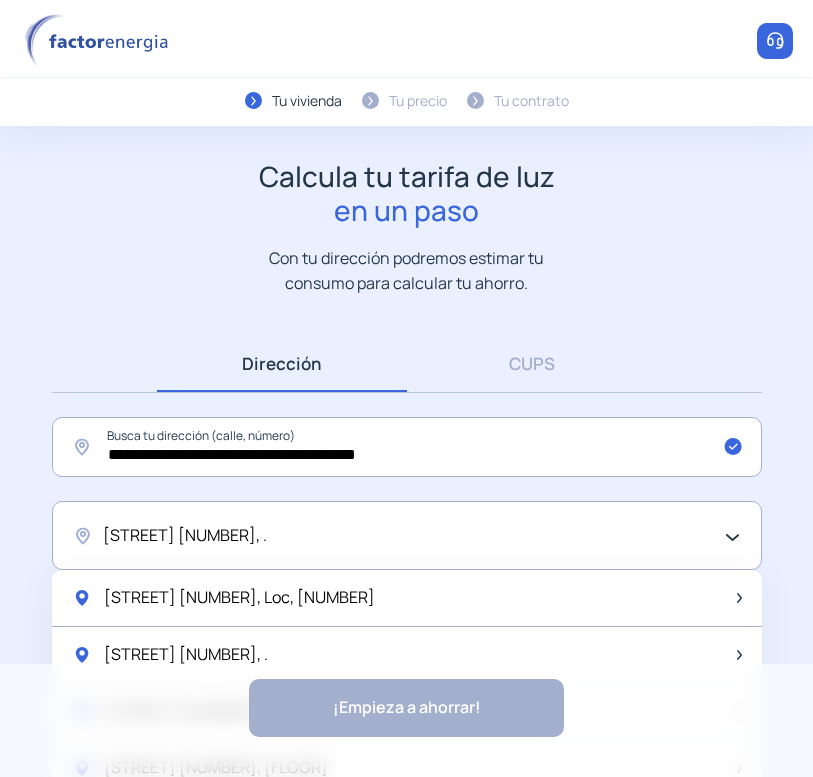 click on "¡Empieza a ahorrar! "Excelente servicio y atención al cliente" "Respeto por el cliente y variedad de tarifas" "Todo genial y muy rápido" "Rapidez y buen trato al cliente"" 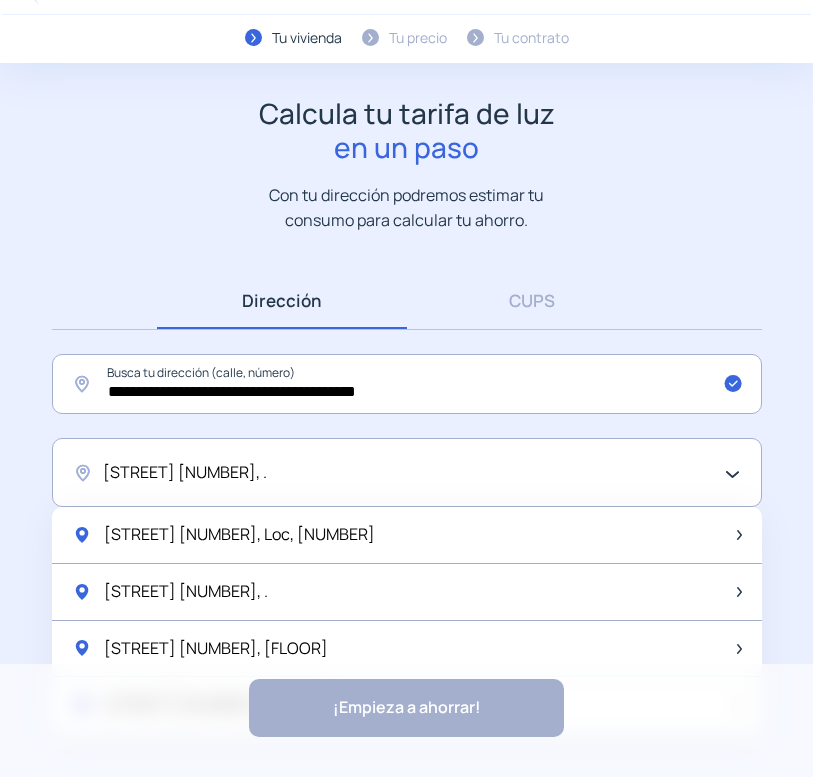 scroll, scrollTop: 64, scrollLeft: 0, axis: vertical 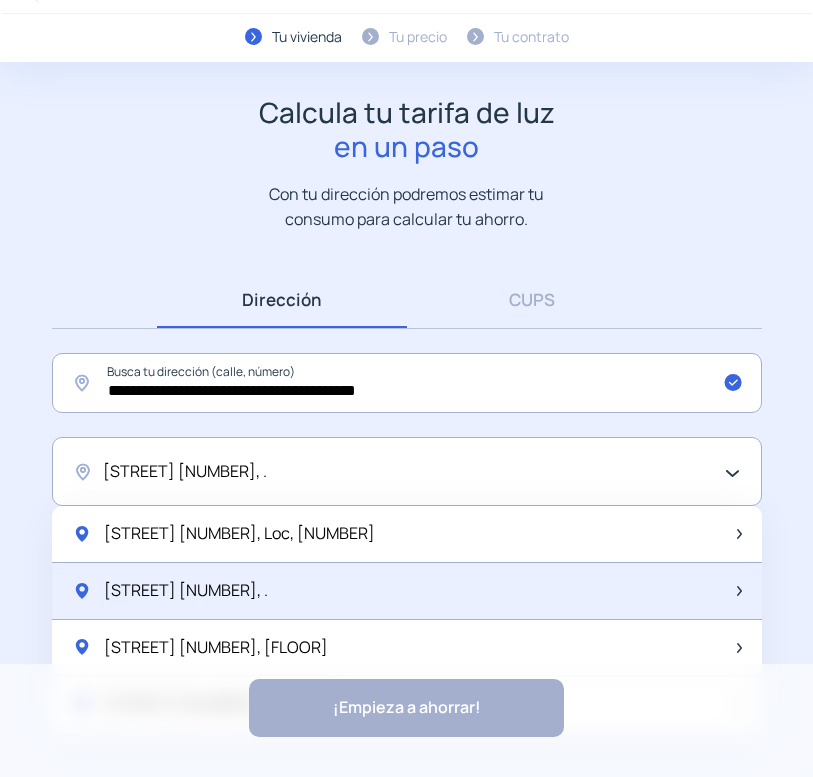 click on "Calatrava 16, ." 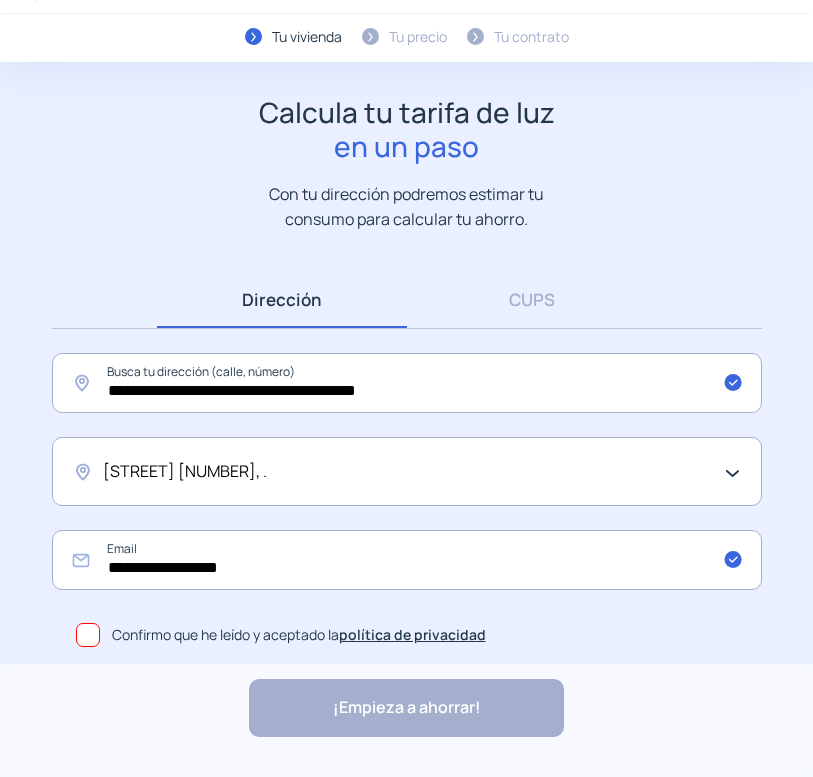 click 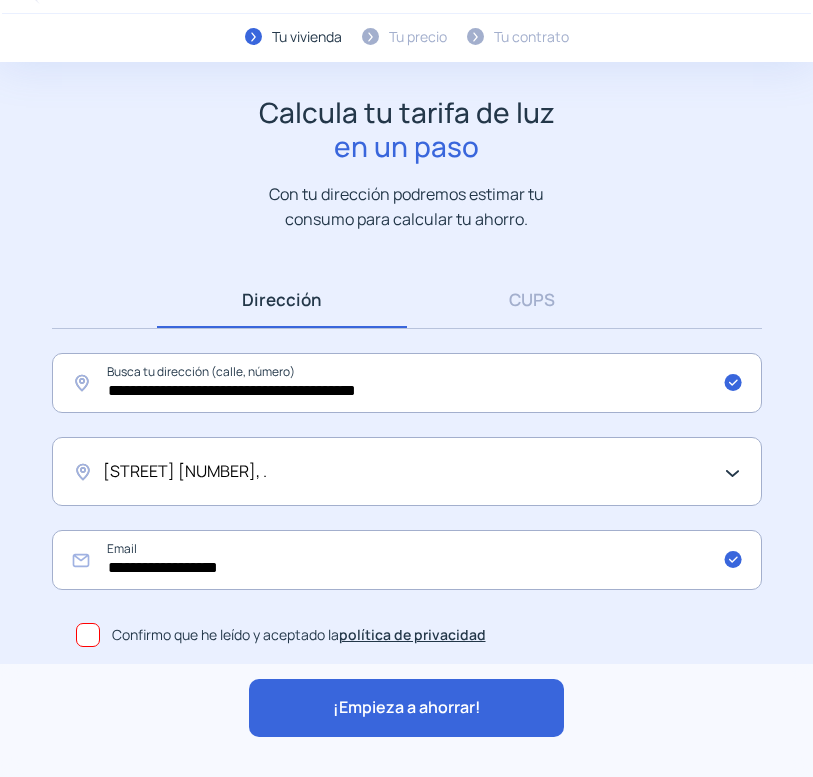 drag, startPoint x: 371, startPoint y: 702, endPoint x: 361, endPoint y: 650, distance: 52.95281 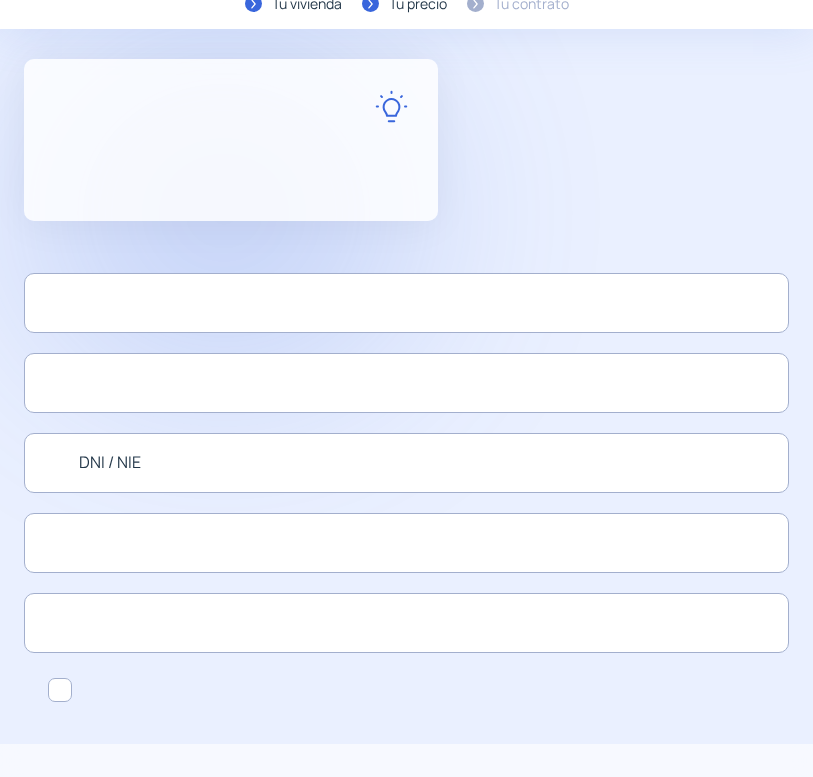 scroll, scrollTop: 0, scrollLeft: 0, axis: both 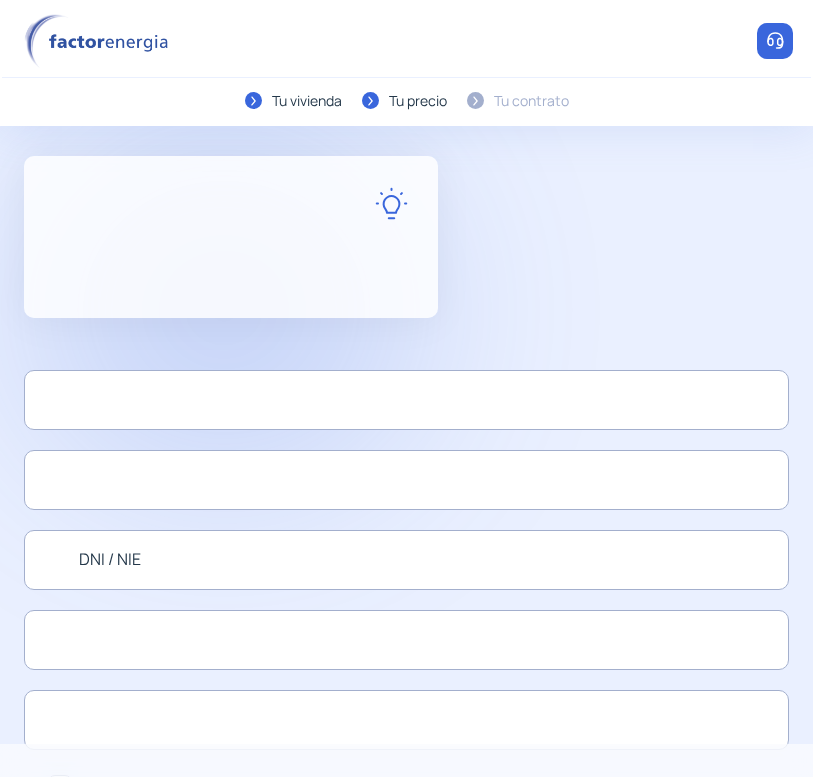 click 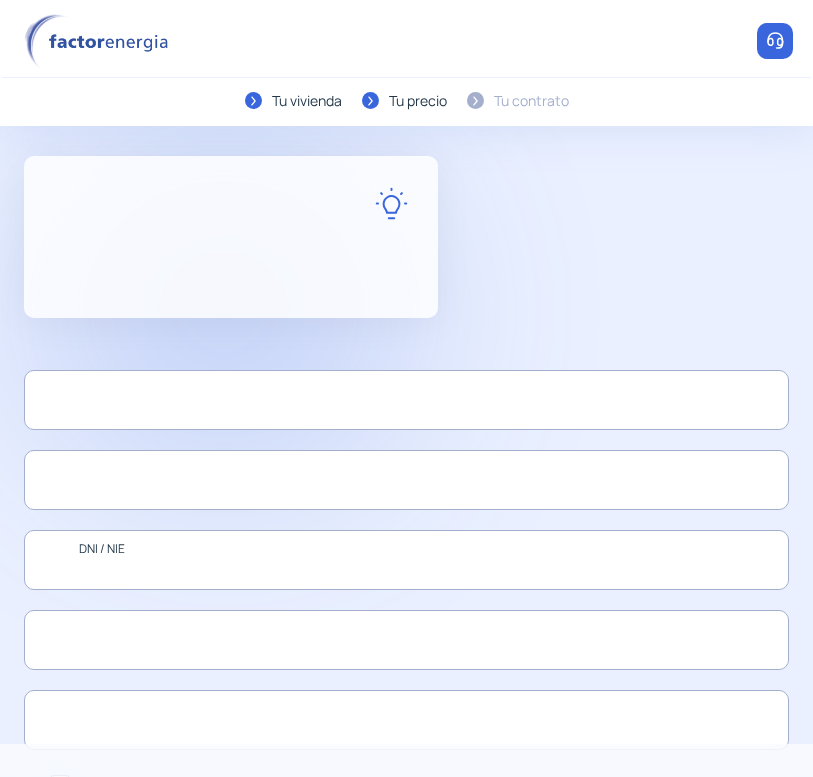 click 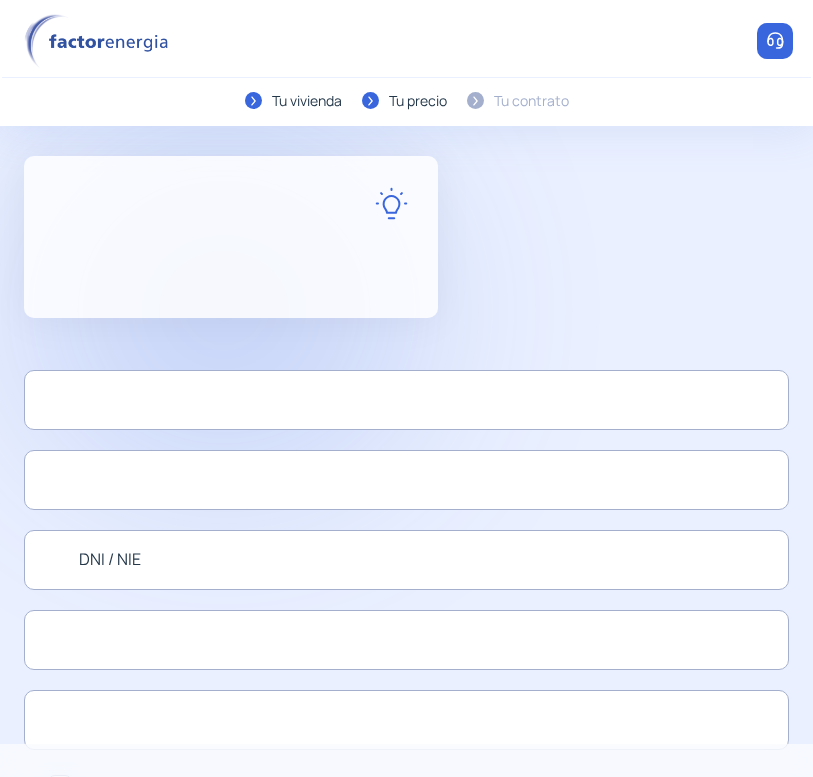 click 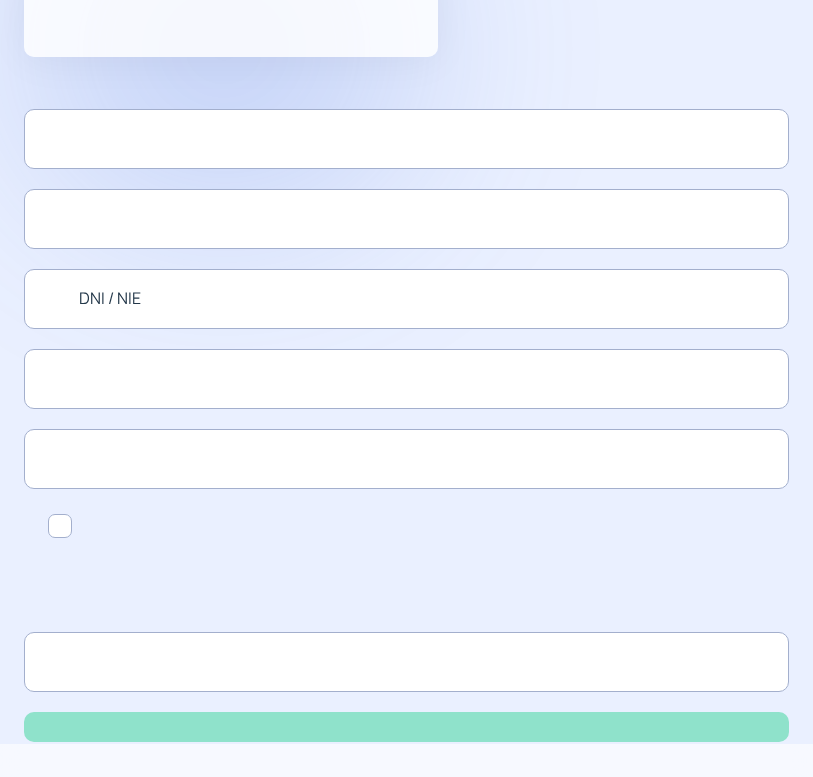 scroll, scrollTop: 0, scrollLeft: 0, axis: both 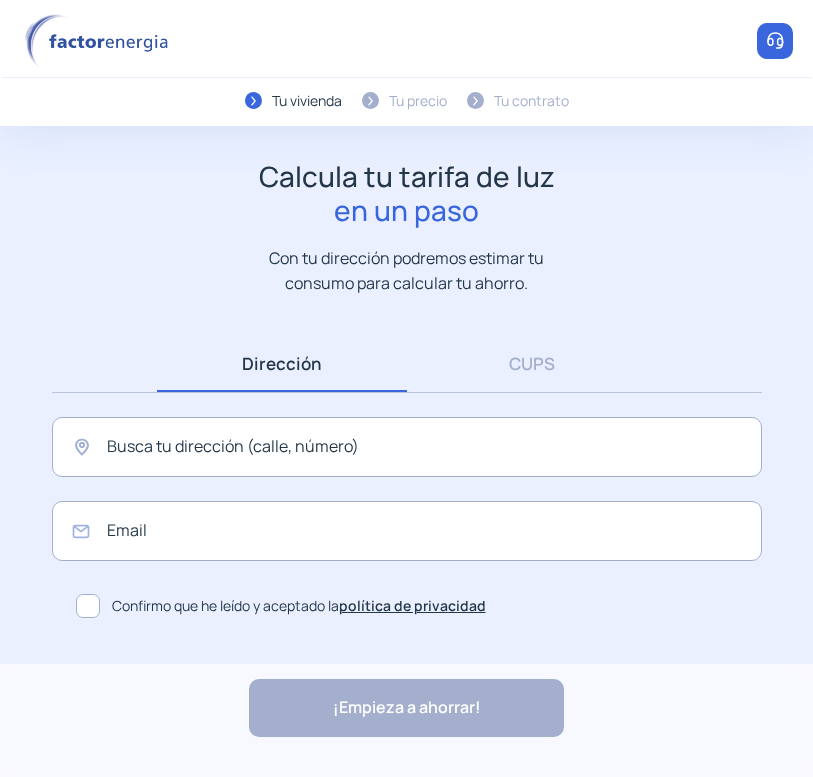 click 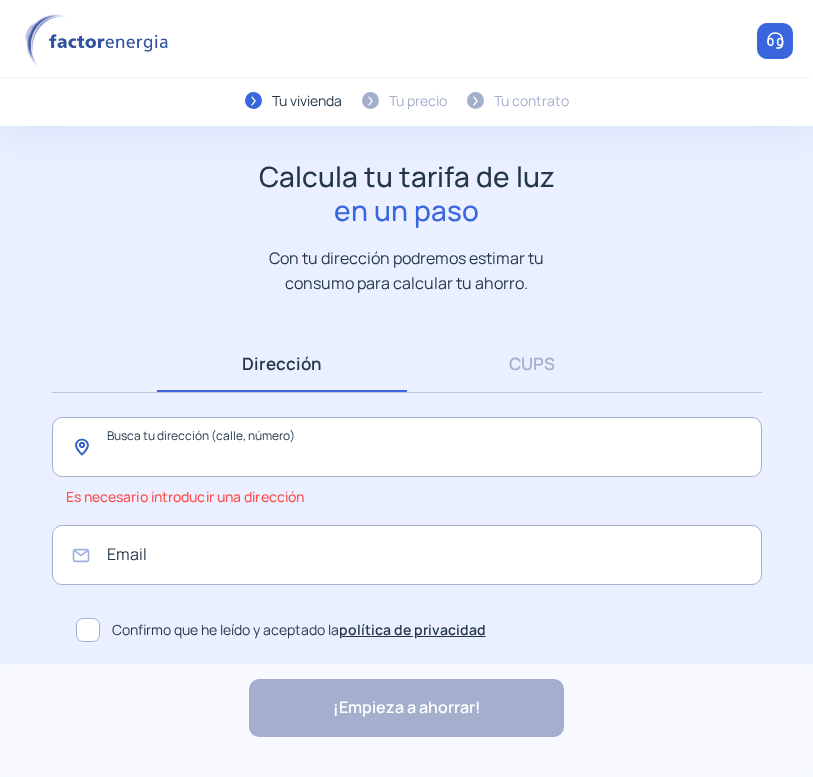 click 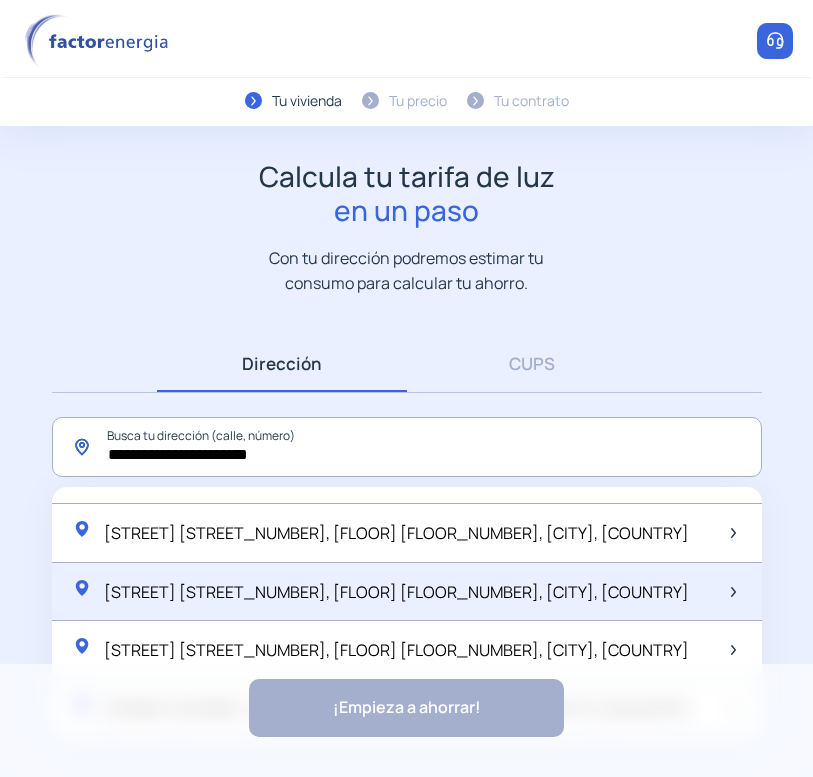 scroll, scrollTop: 0, scrollLeft: 0, axis: both 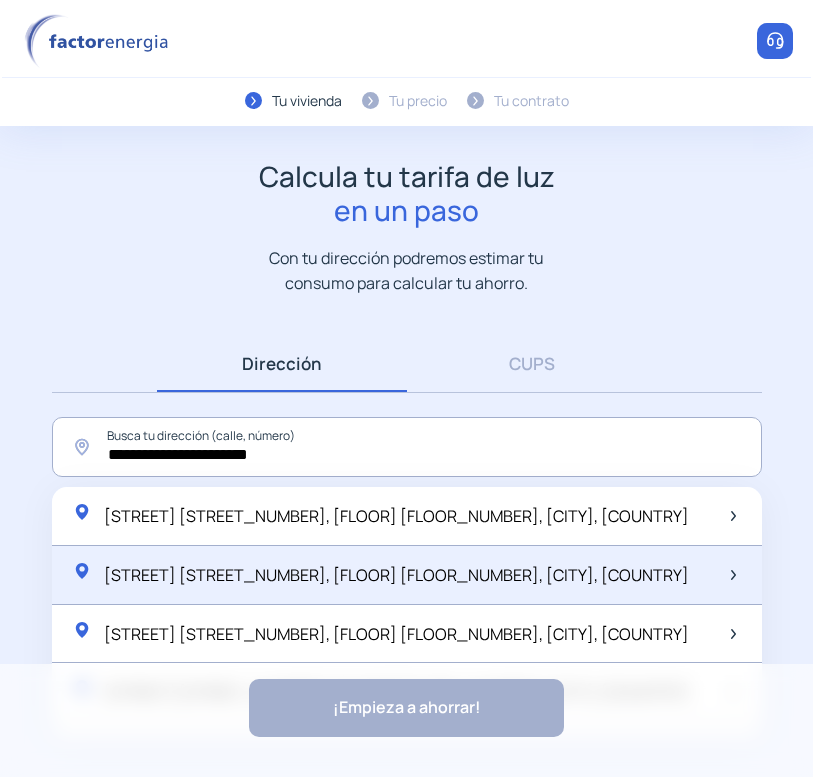 click on "[STREET] [STREET_NUMBER], [FLOOR] [FLOOR_NUMBER], [CITY], [COUNTRY]" 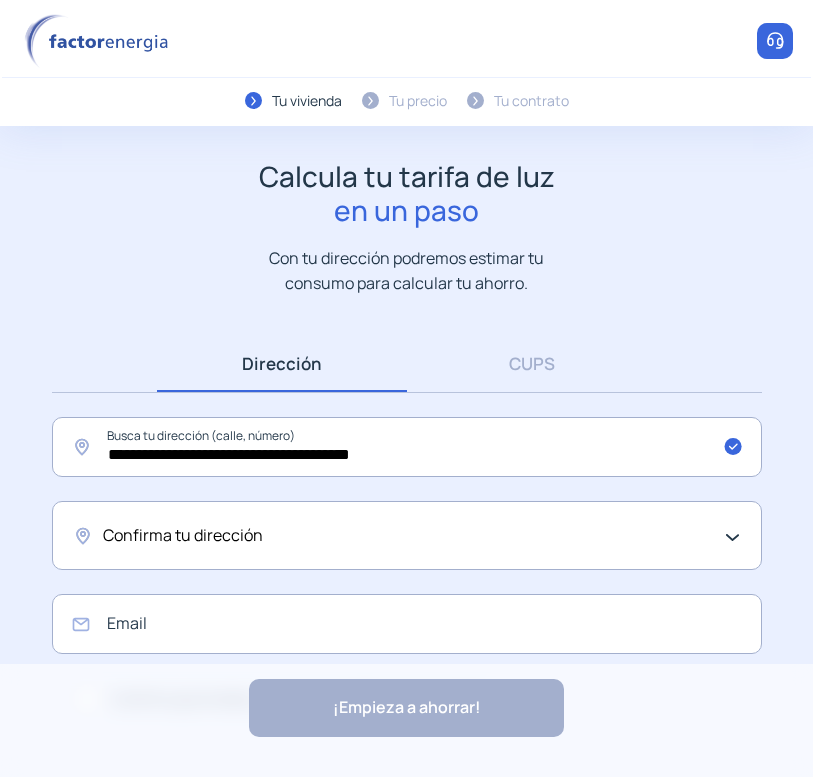 click on "Confirma tu dirección" 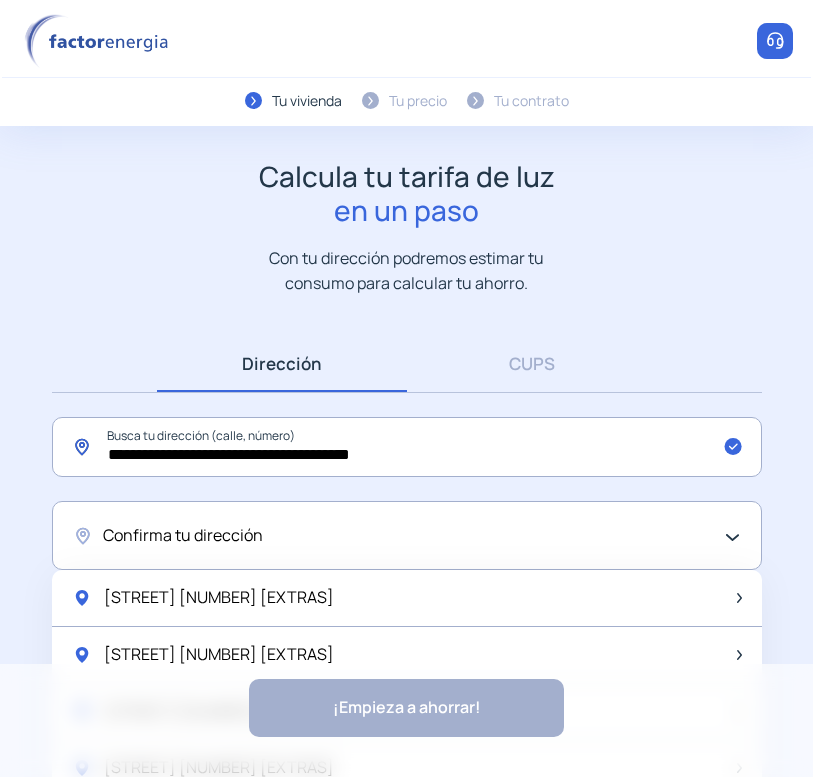 click on "[SYMBOL]" 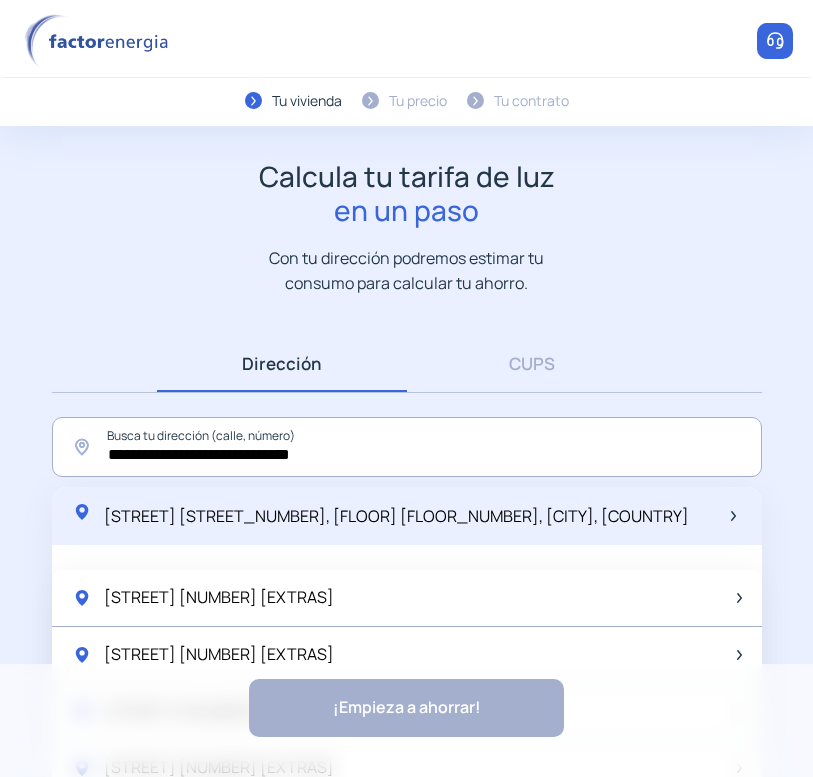 click on "[STREET] [STREET_NUMBER], [FLOOR] [FLOOR_NUMBER], [CITY], [COUNTRY]" 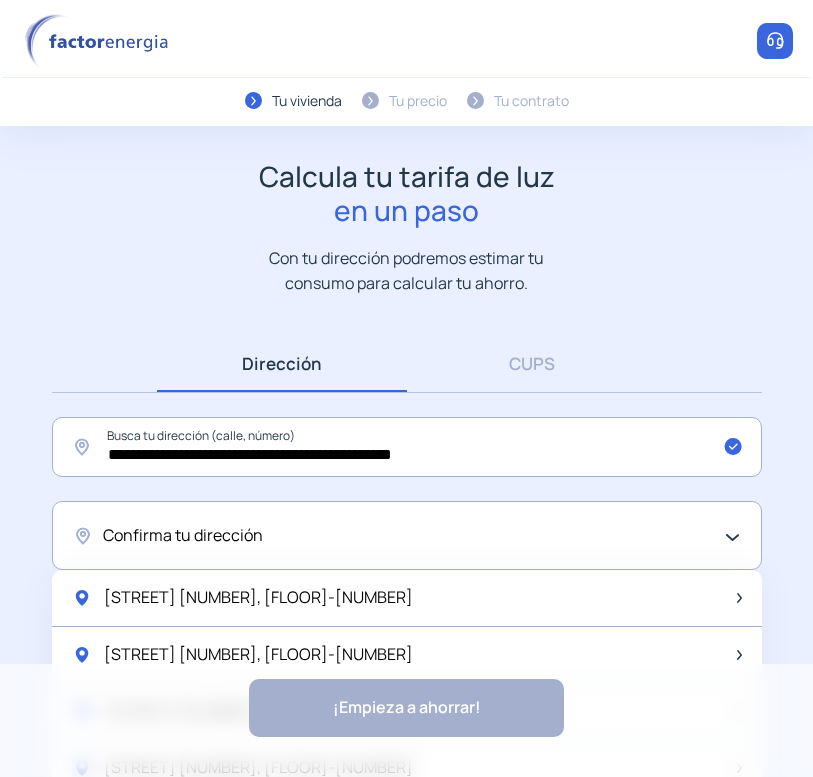 click on "Confirma tu dirección" 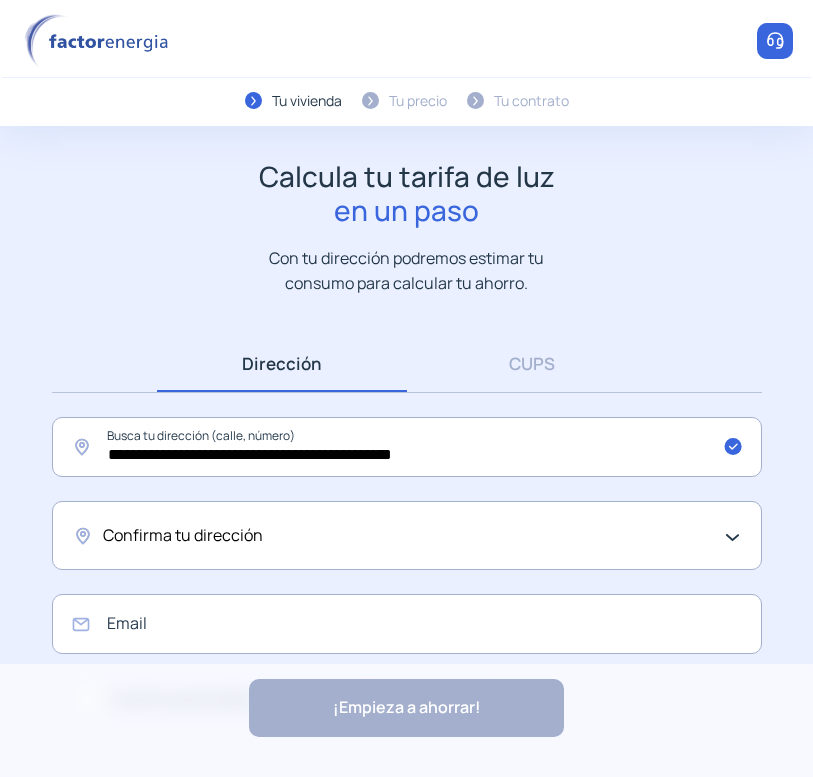 click on "Confirma tu dirección" 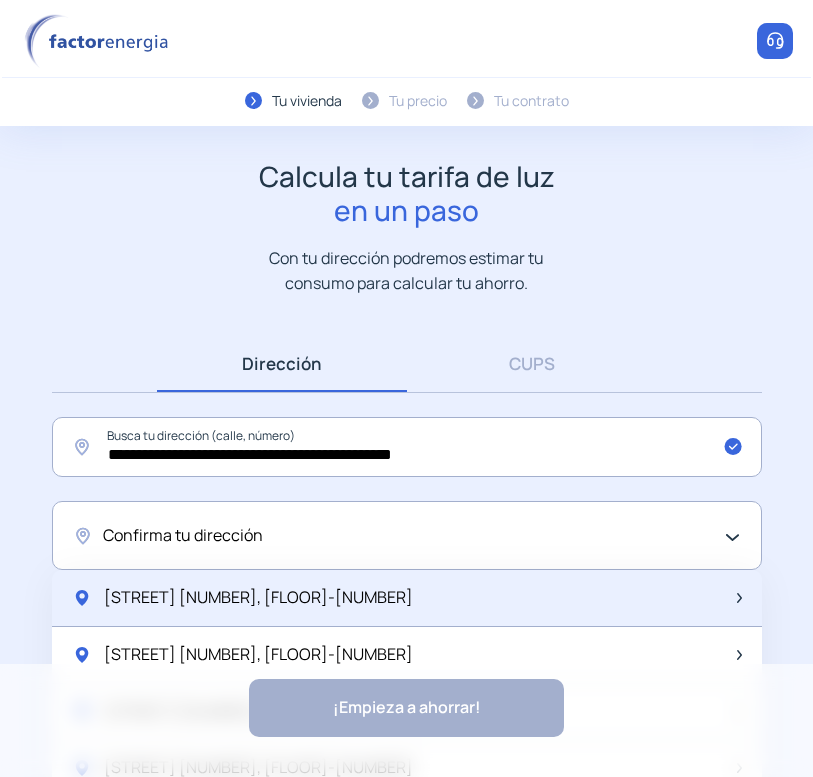 click on "[STREET] [NUMBER], [FLOOR]-[NUMBER]" 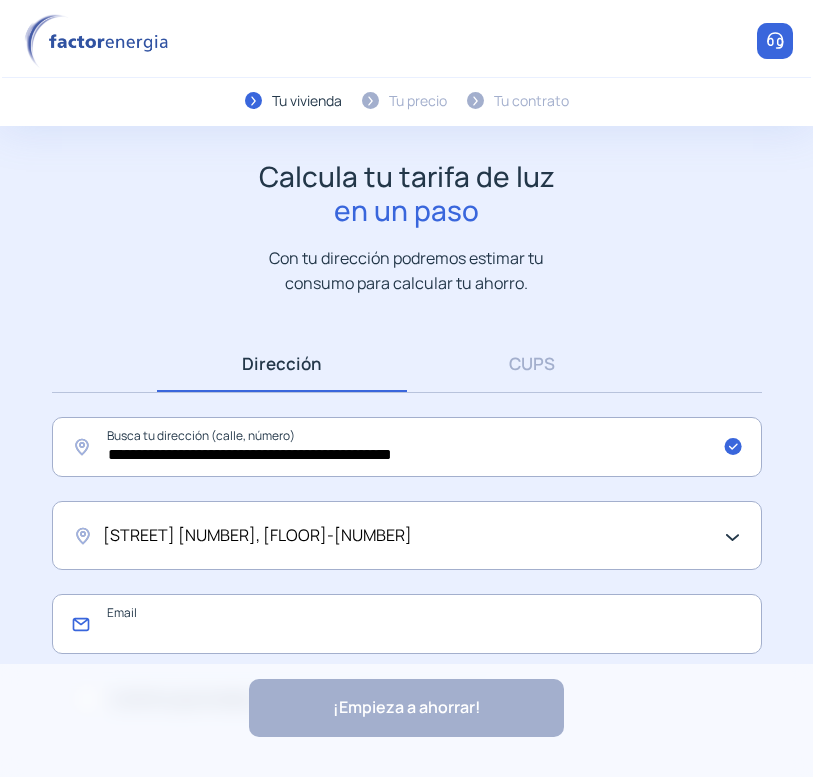 click 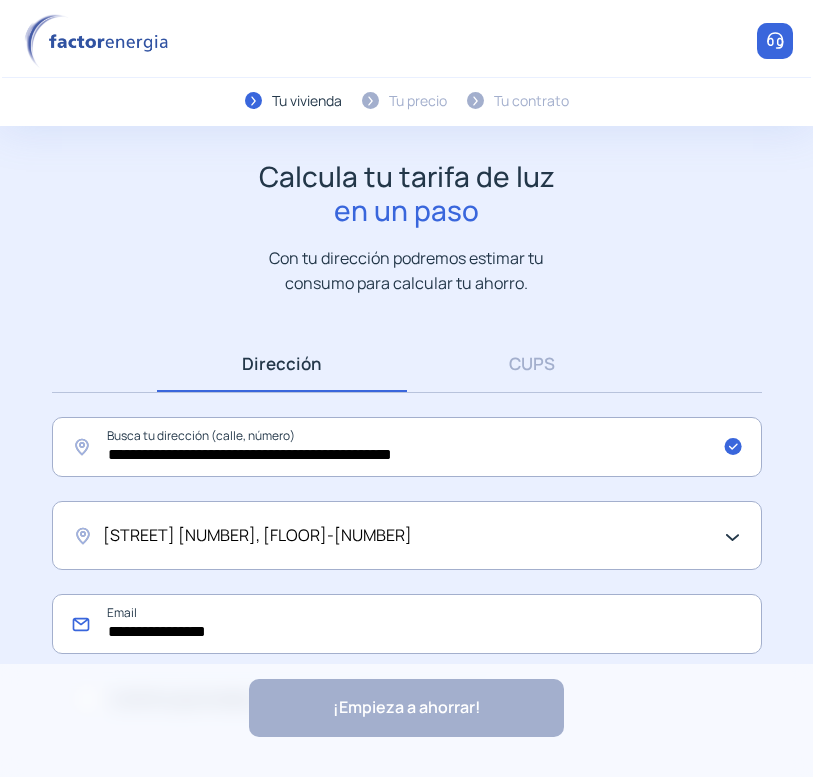 type on "[SYMBOL]" 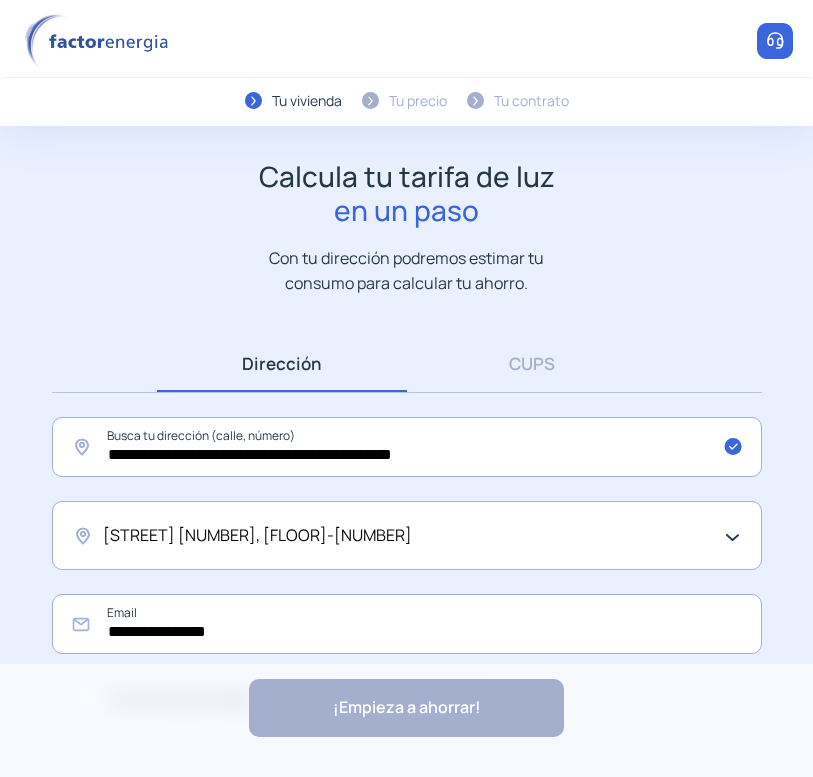 click on "¡Empieza a ahorrar! "Excelente servicio y atención al cliente" "Respeto por el cliente y variedad de tarifas" "Todo genial y muy rápido" "Rapidez y buen trato al cliente"" 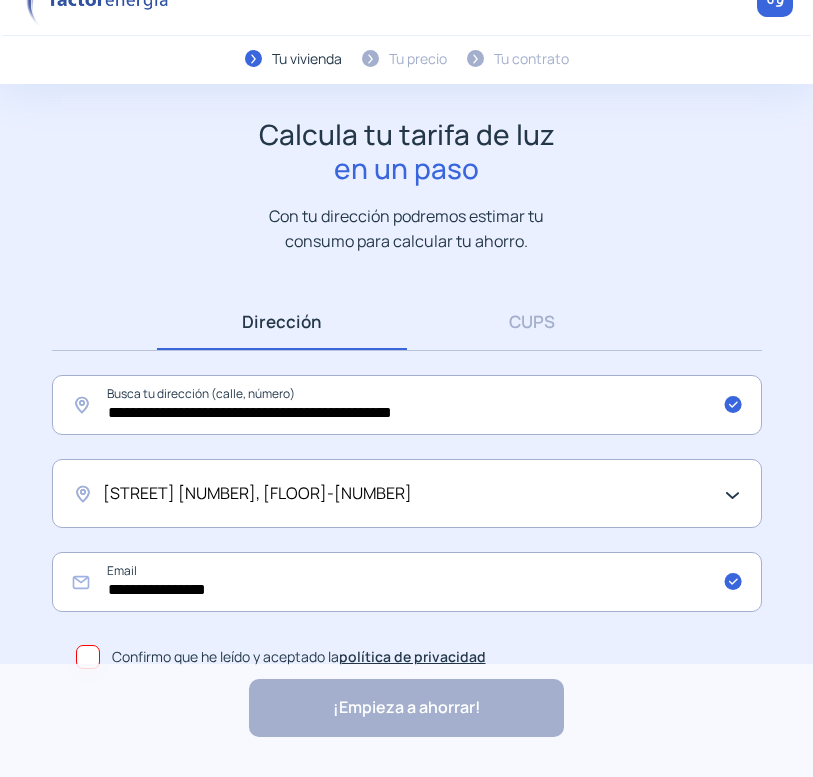 scroll, scrollTop: 64, scrollLeft: 0, axis: vertical 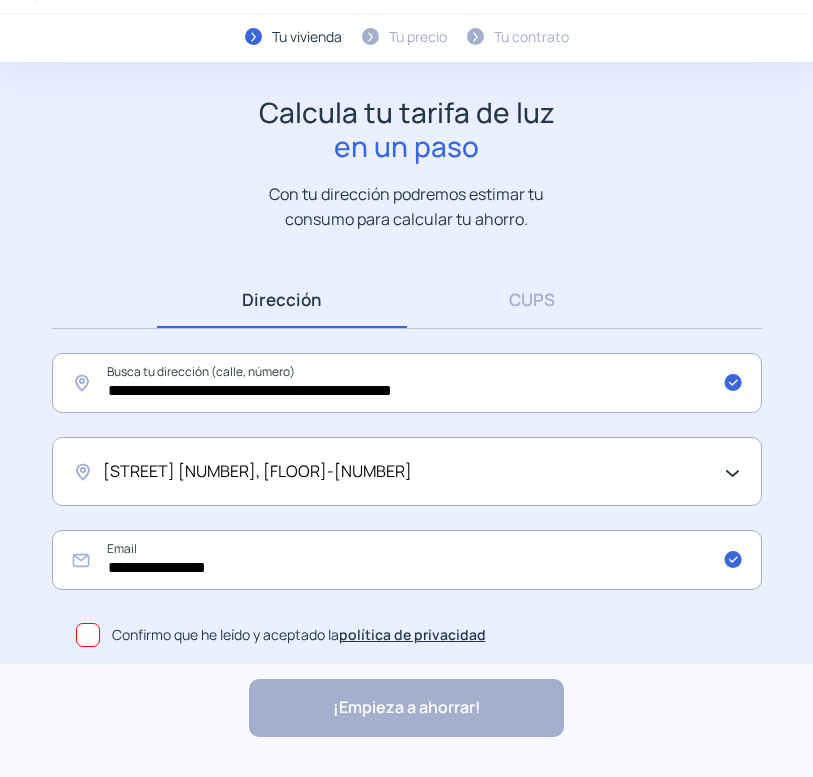 click 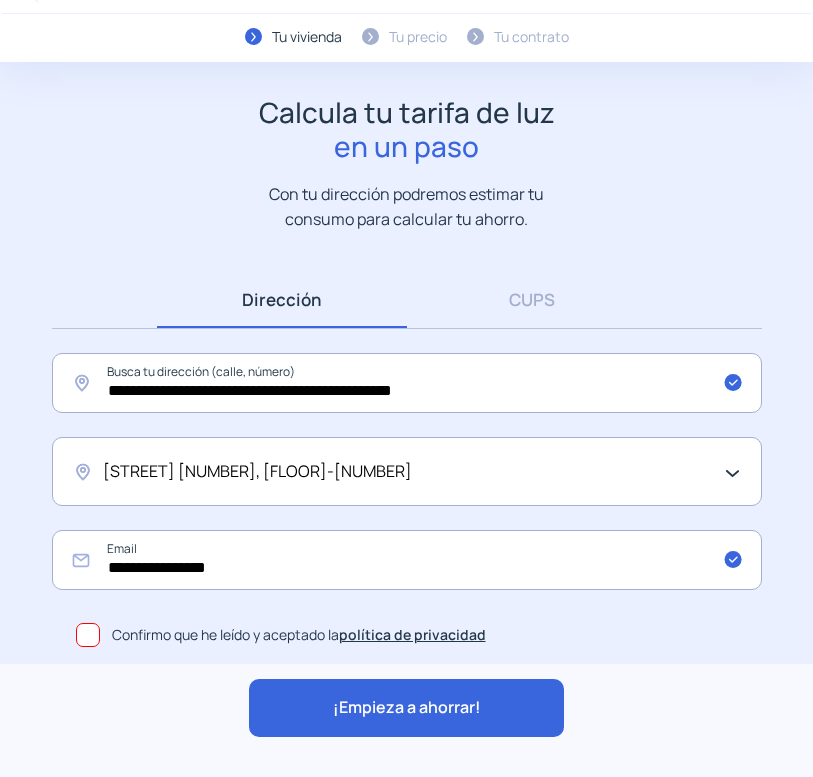 click on "¡Empieza a ahorrar!" 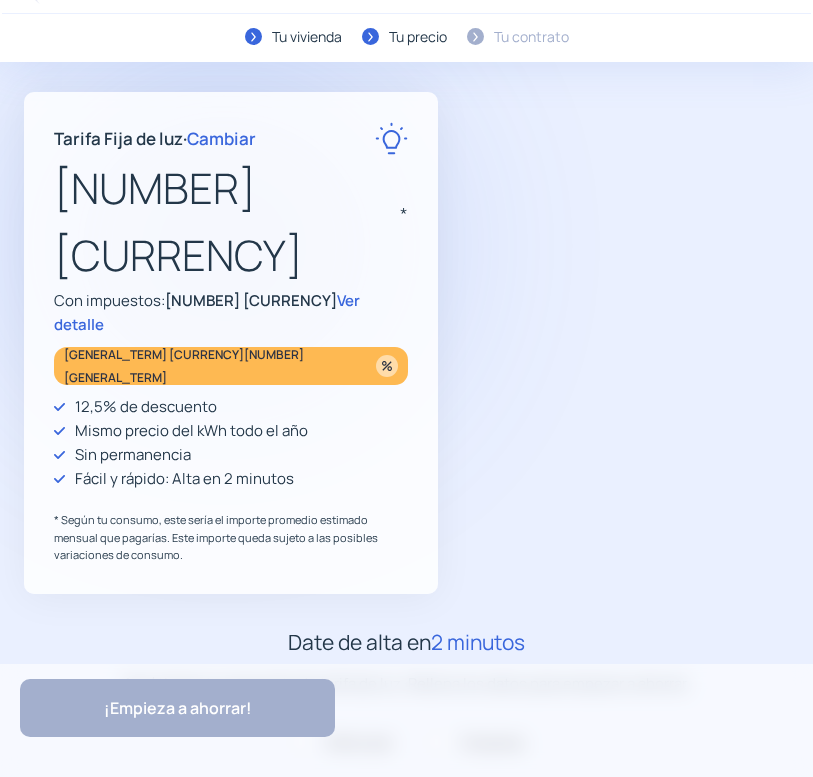 type on "[SYMBOL]" 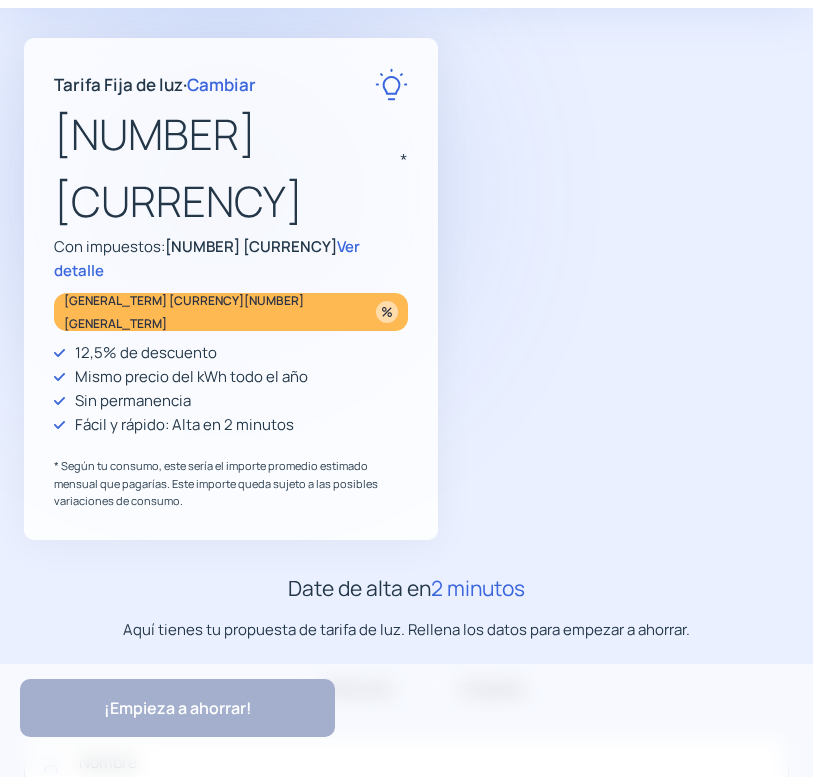 scroll, scrollTop: 0, scrollLeft: 0, axis: both 